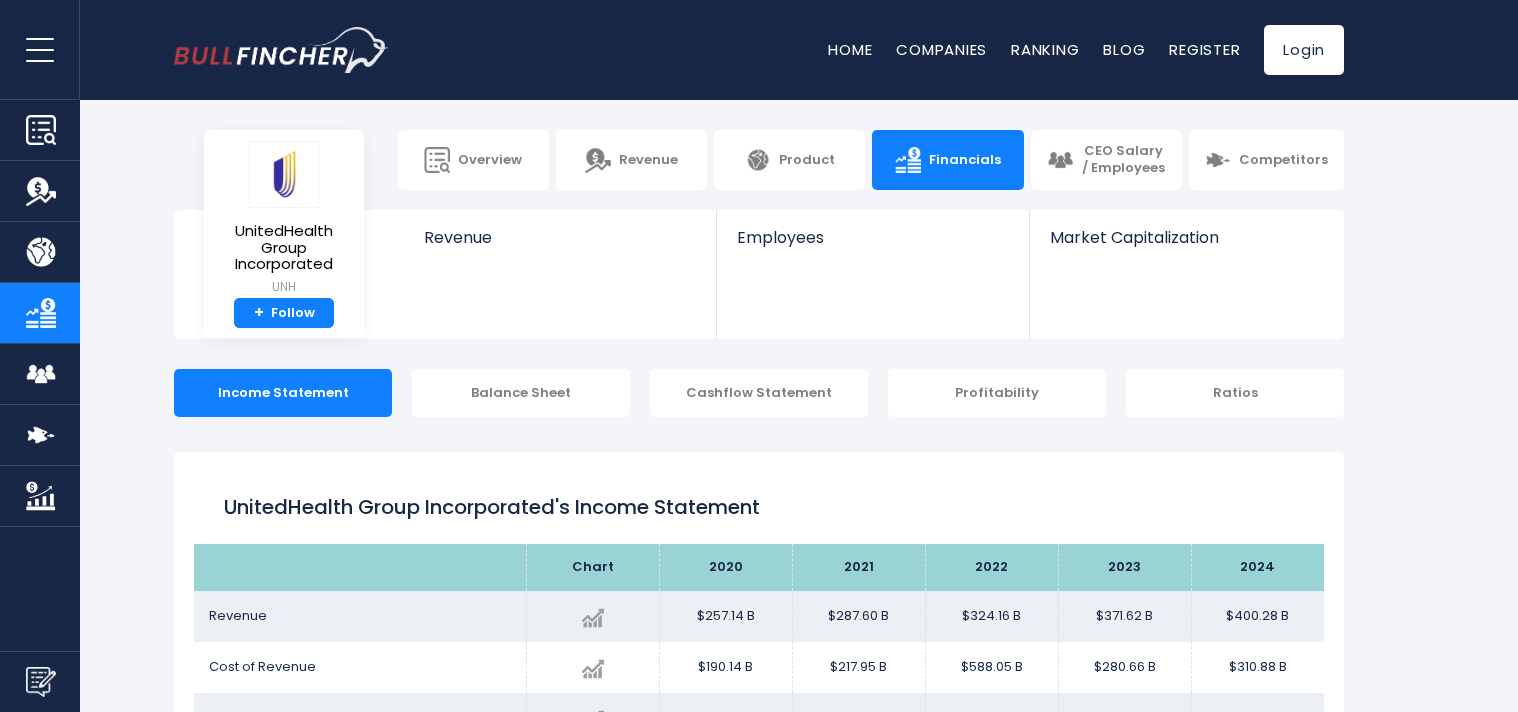 scroll, scrollTop: 0, scrollLeft: 0, axis: both 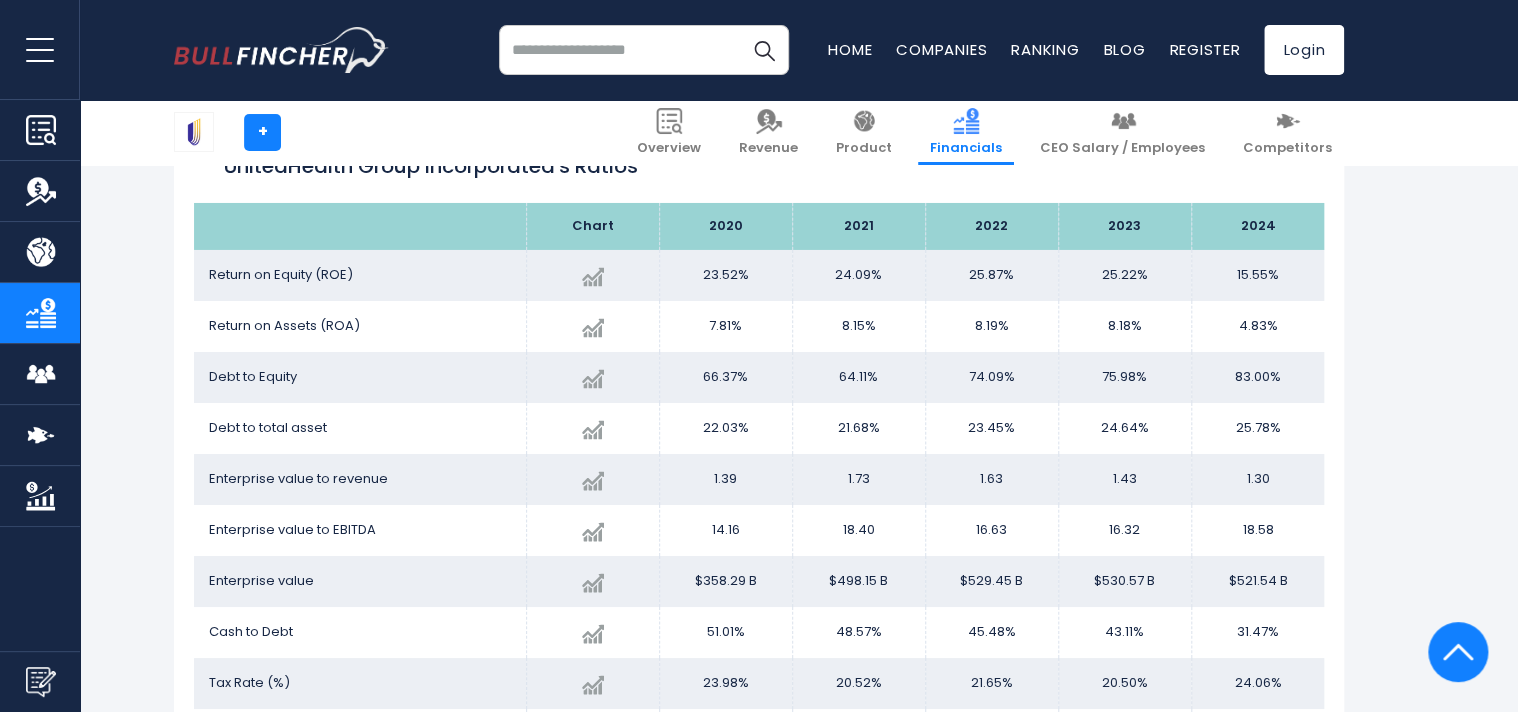 click on "Return on Equity (ROE)" at bounding box center (281, 274) 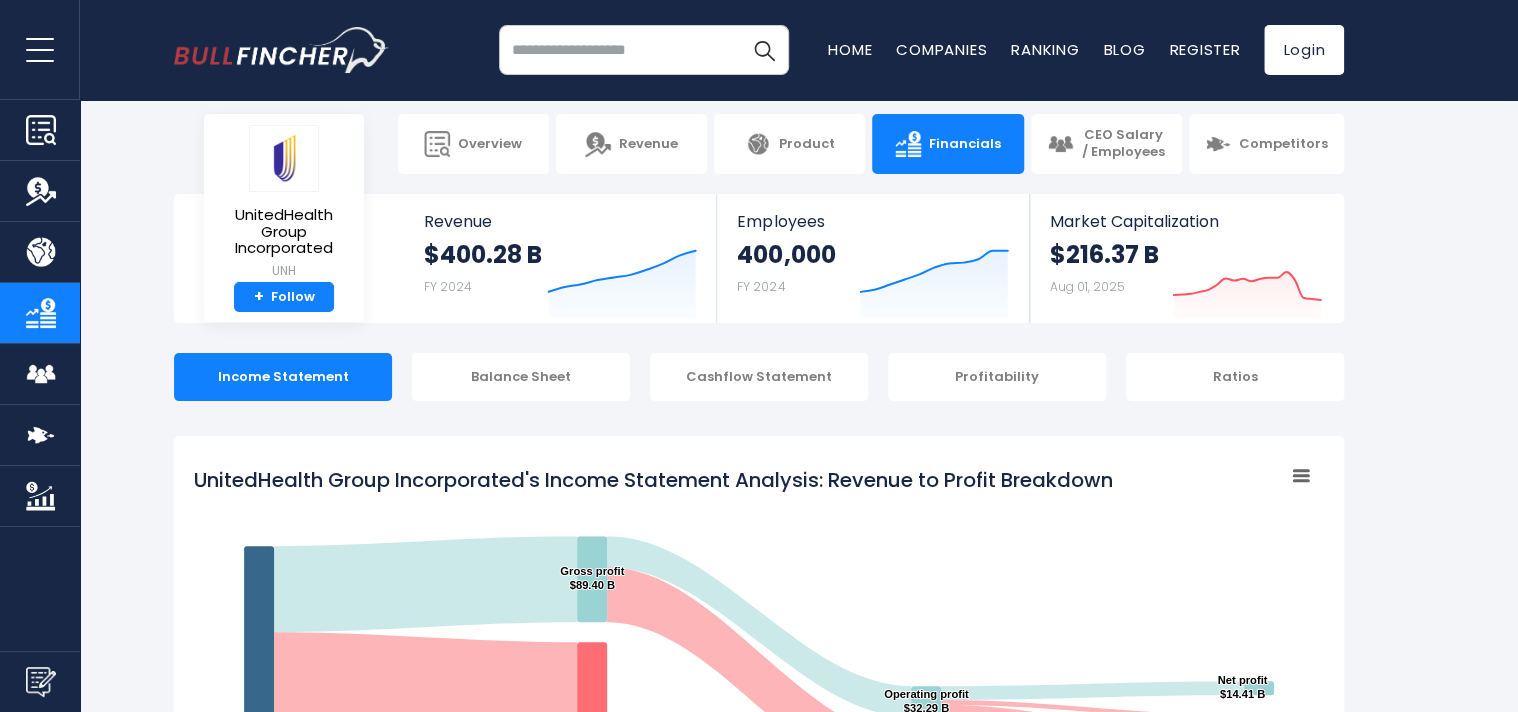 scroll, scrollTop: 0, scrollLeft: 0, axis: both 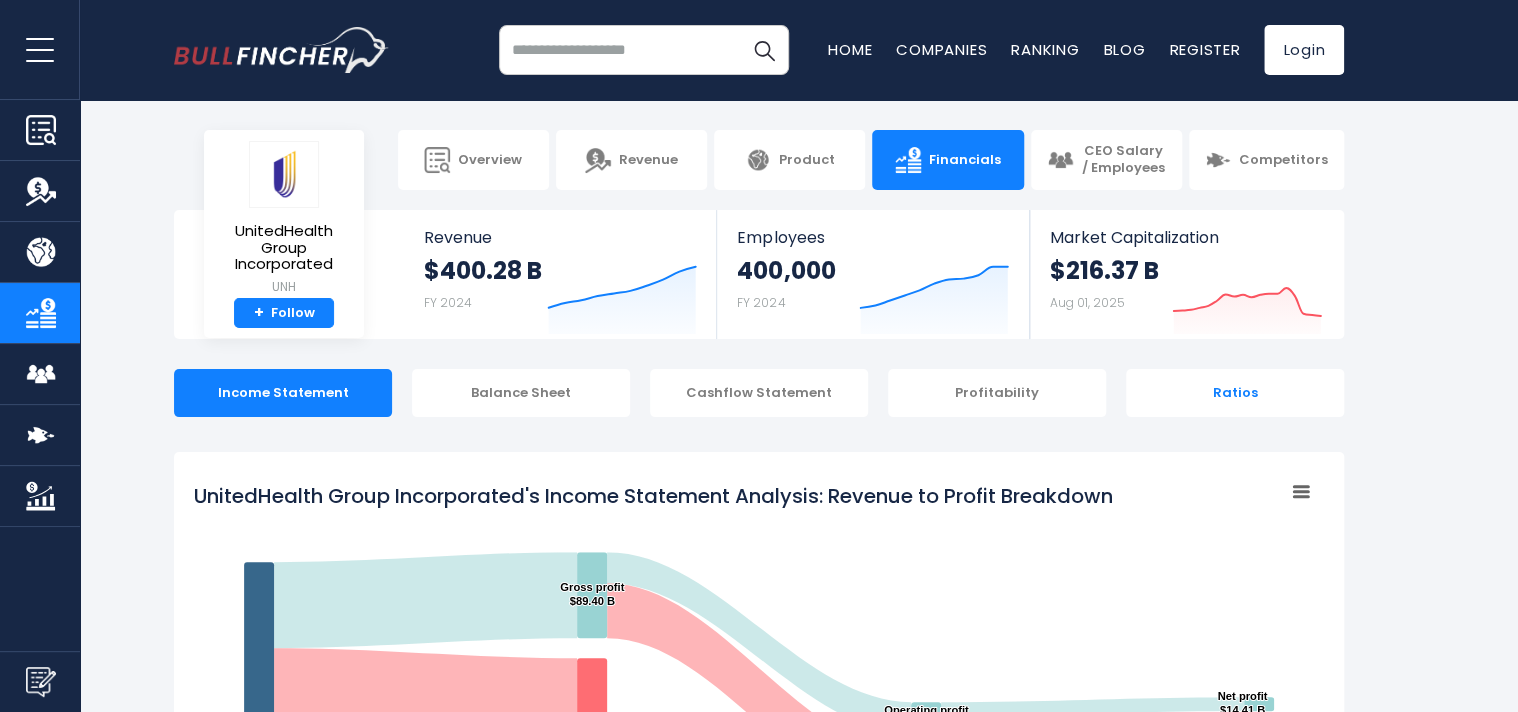 click on "Ratios" at bounding box center (1235, 393) 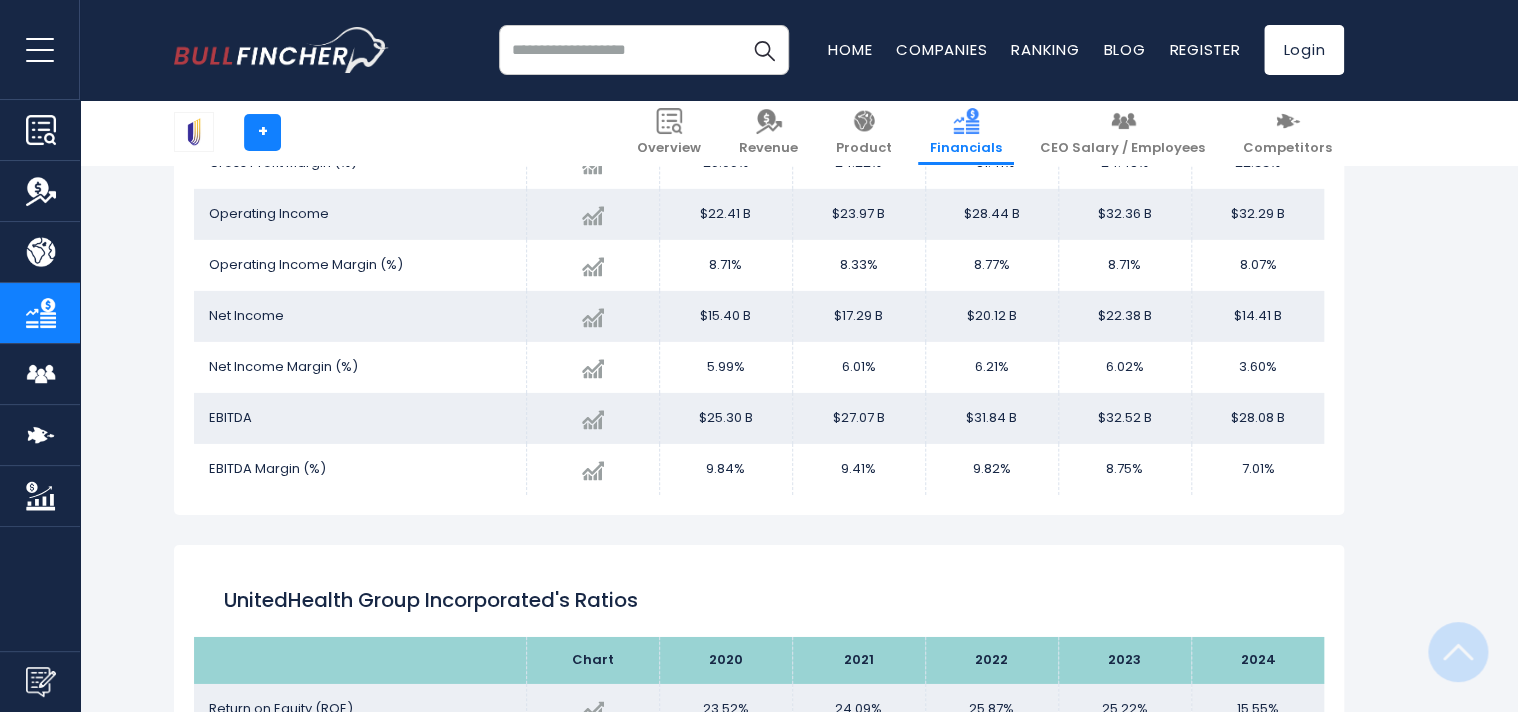 scroll, scrollTop: 3370, scrollLeft: 0, axis: vertical 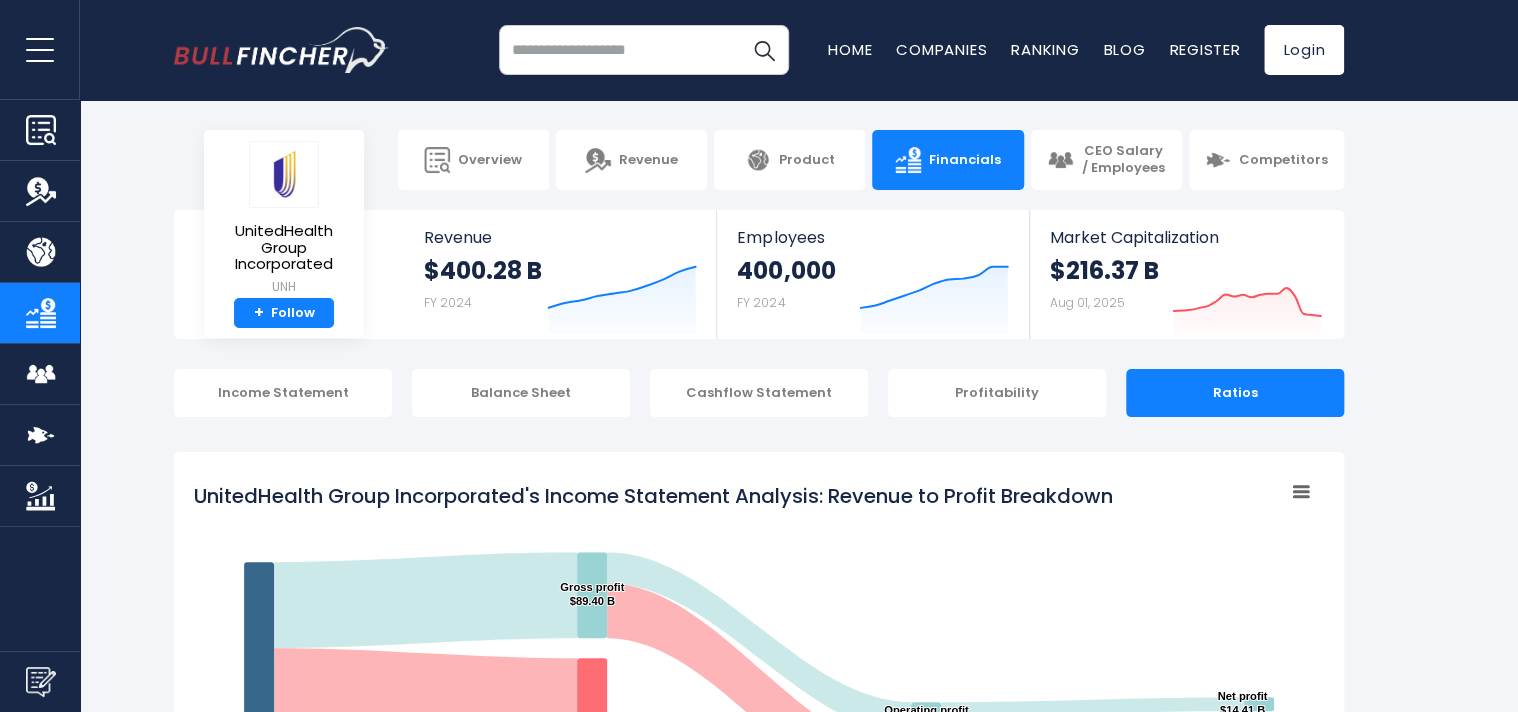 click at bounding box center [644, 50] 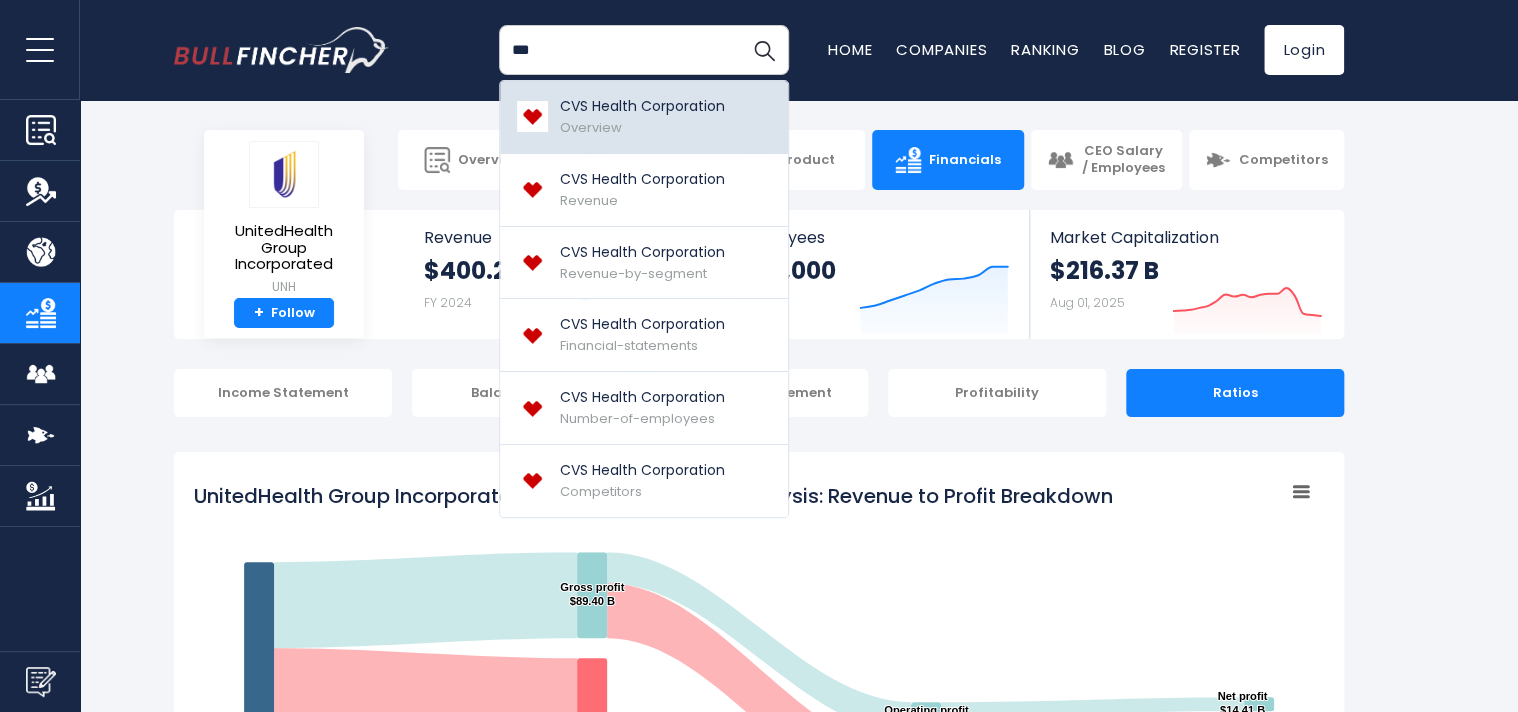 type on "***" 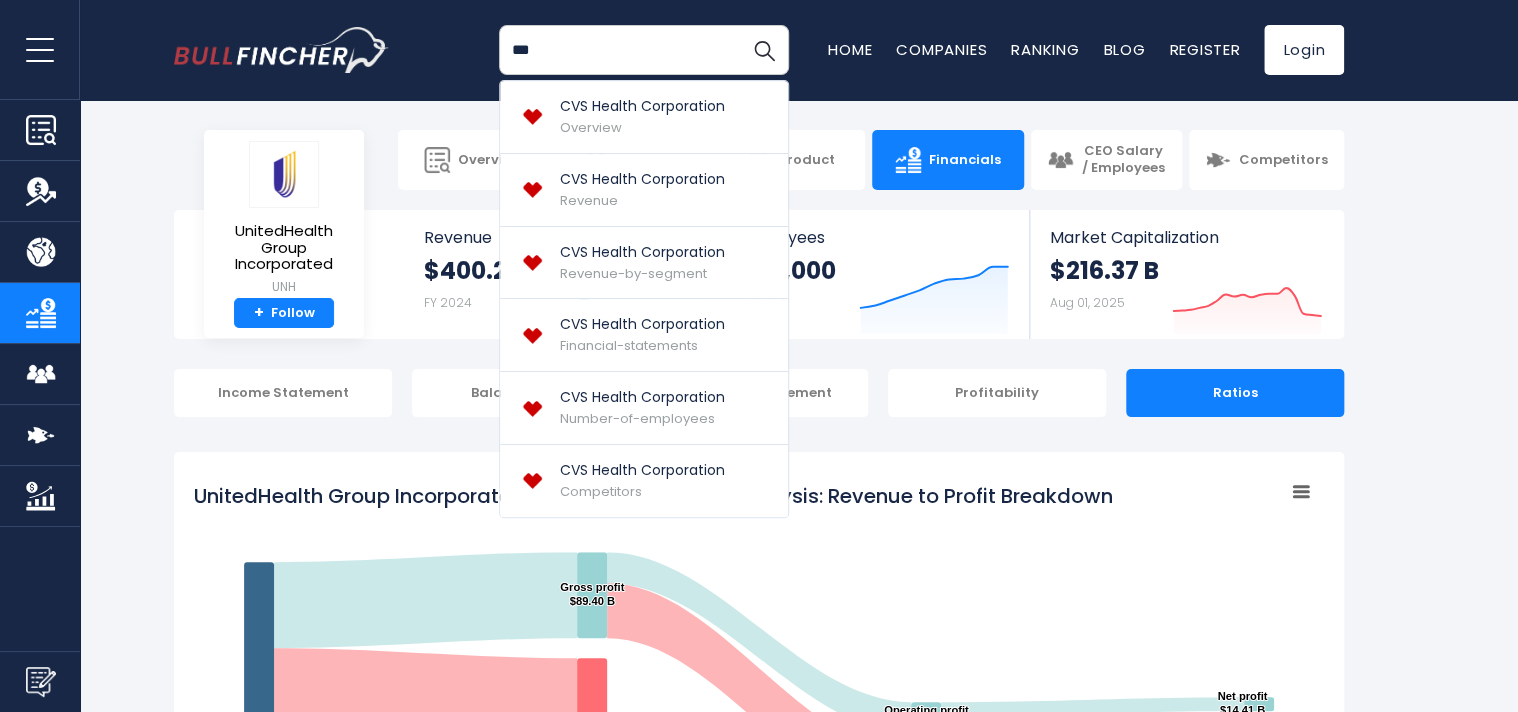 click on "***" at bounding box center [644, 50] 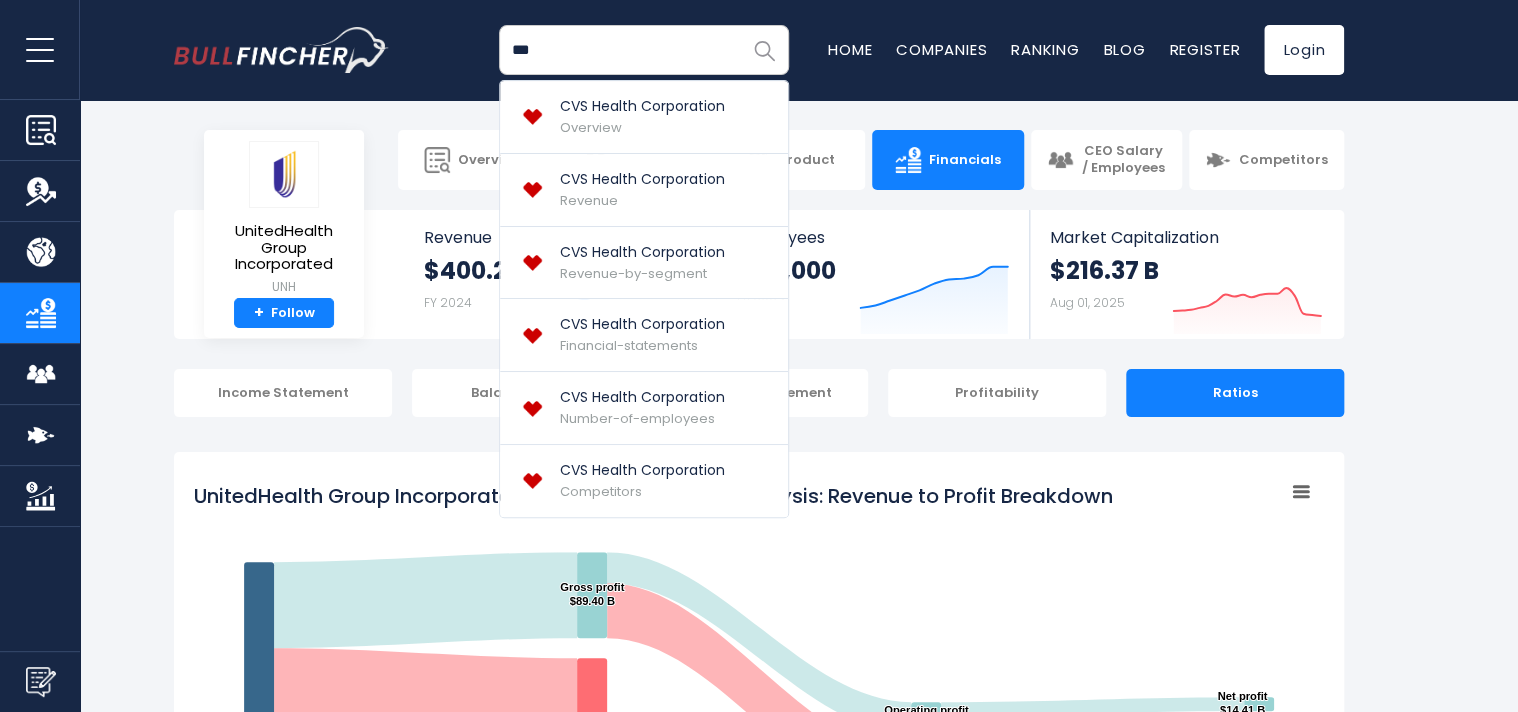 click at bounding box center (764, 50) 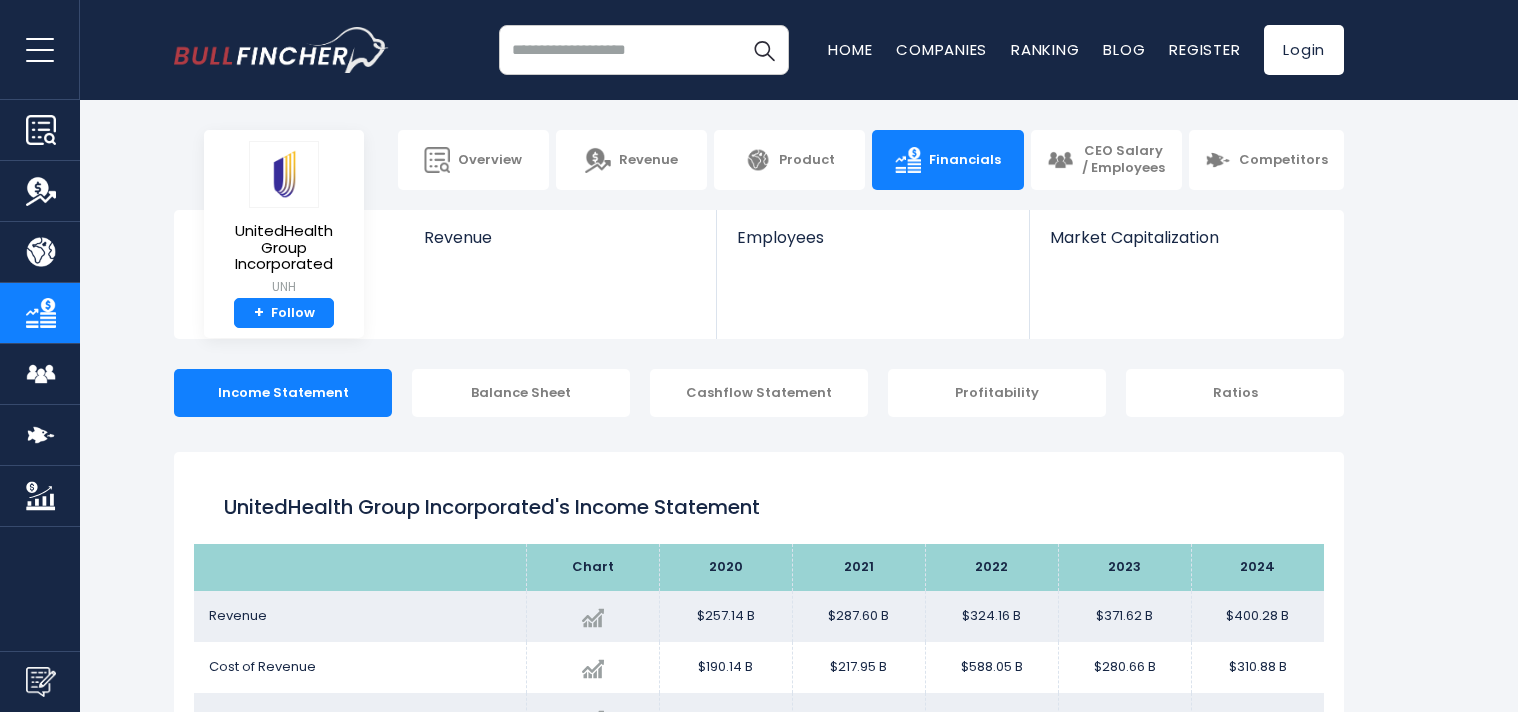scroll, scrollTop: 0, scrollLeft: 0, axis: both 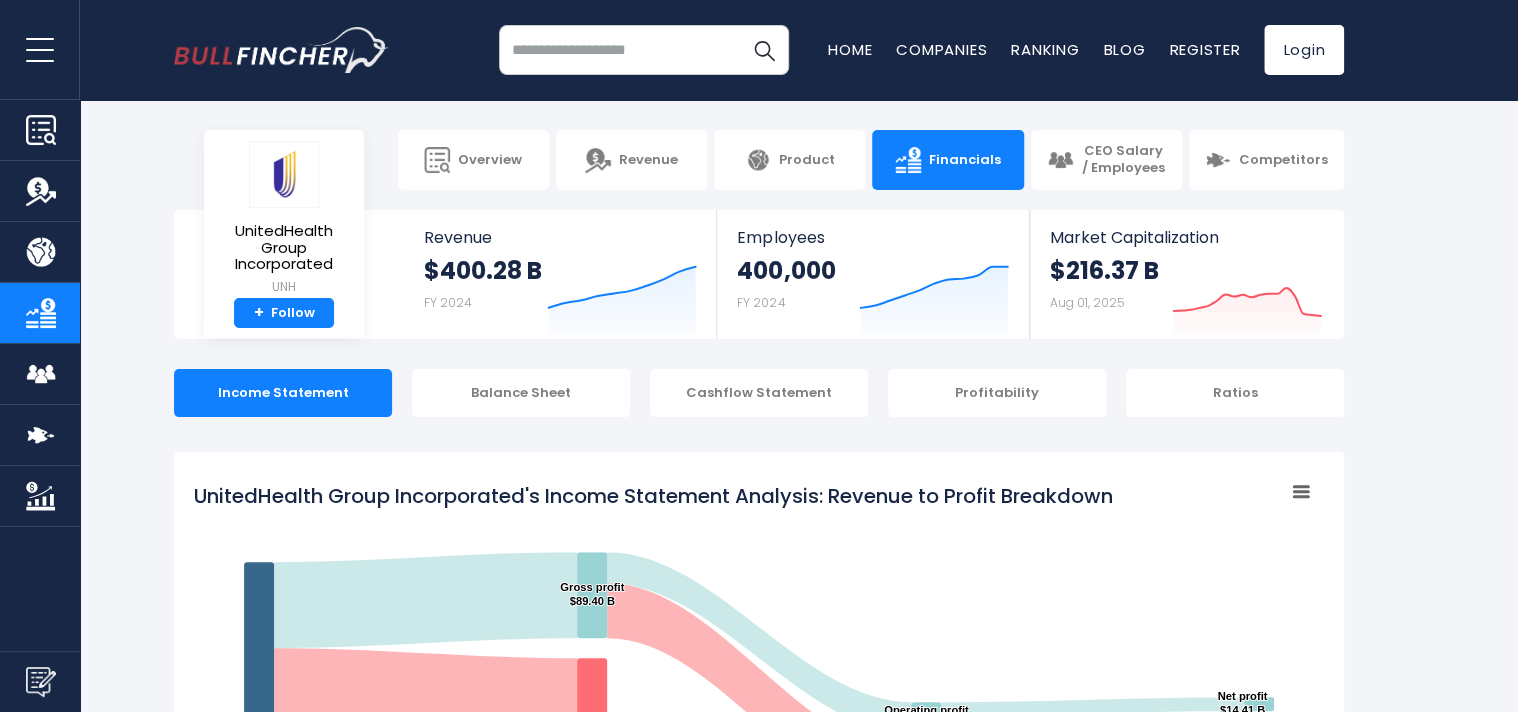 click at bounding box center (644, 50) 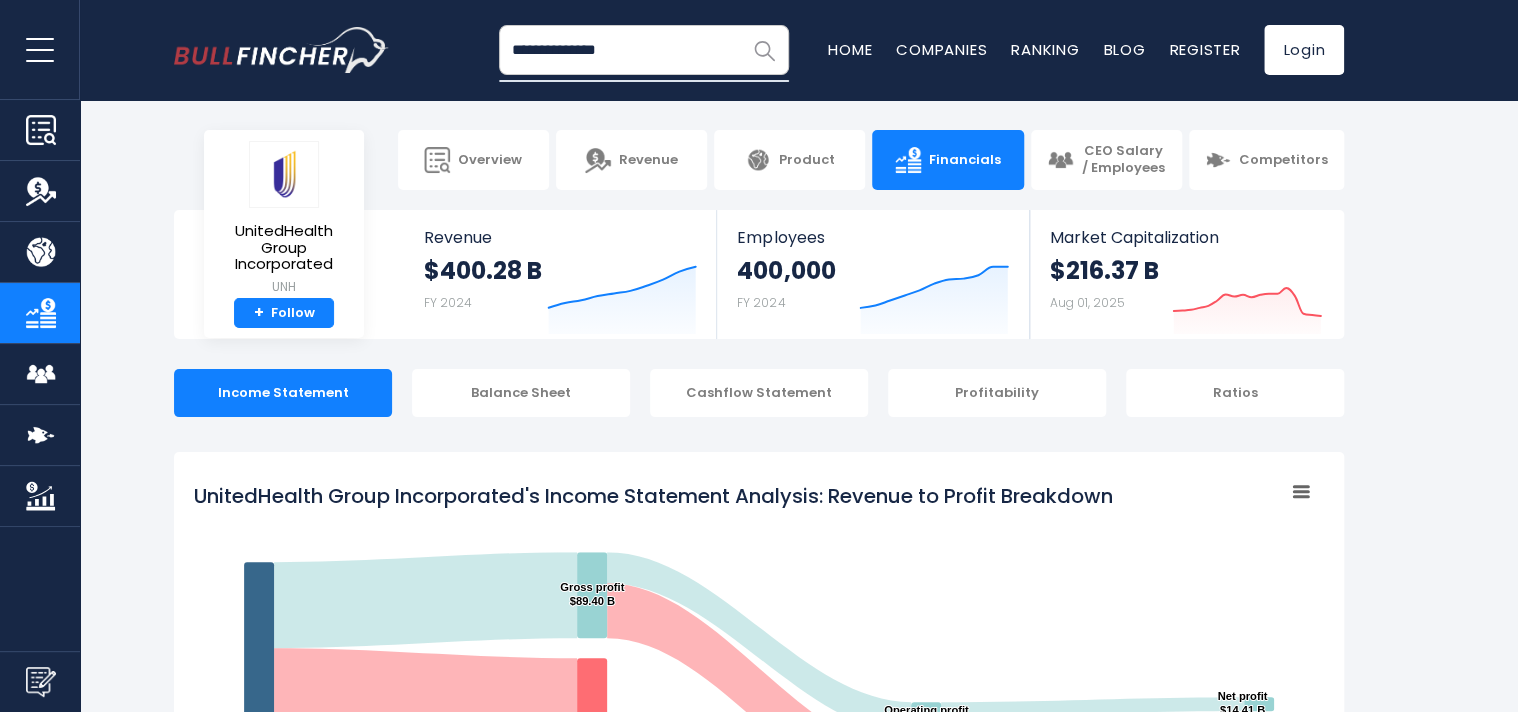type on "**********" 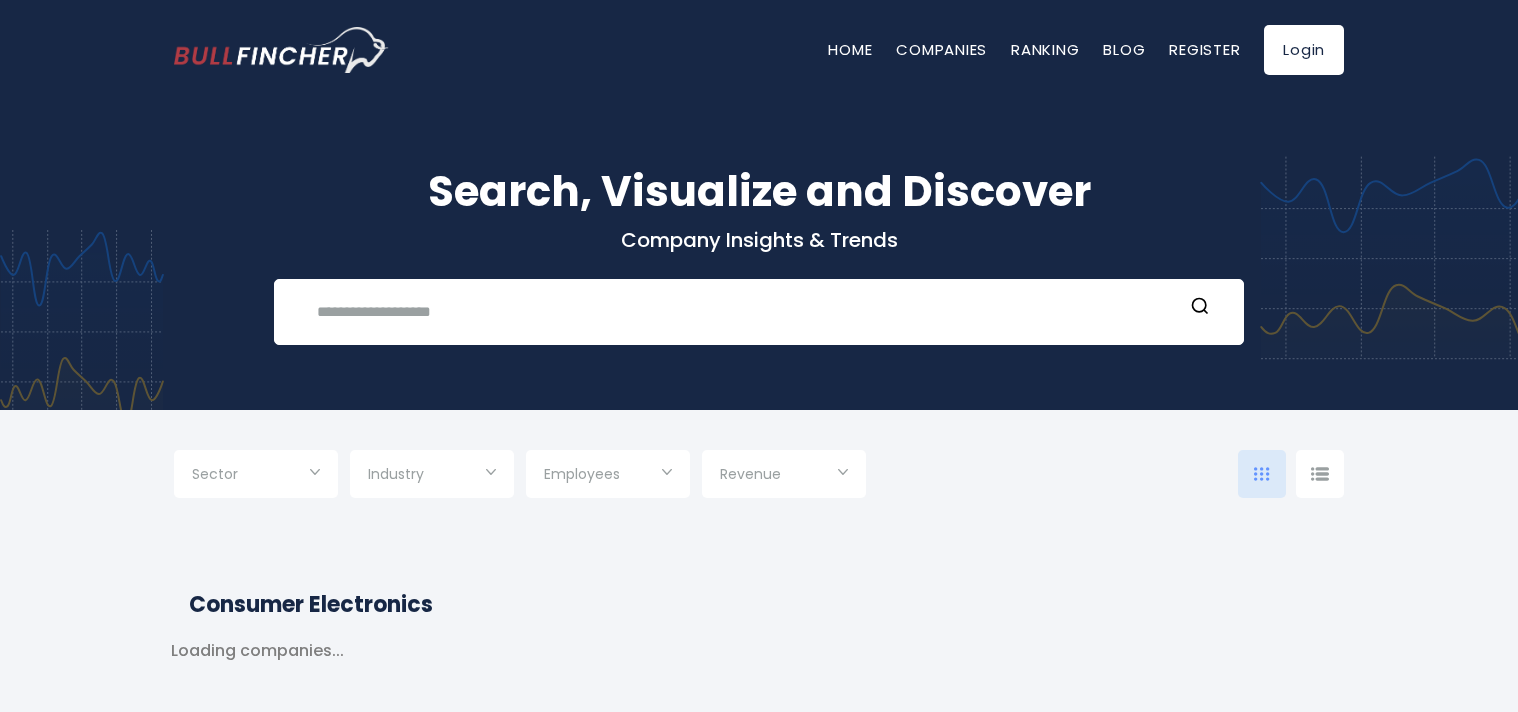 scroll, scrollTop: 0, scrollLeft: 0, axis: both 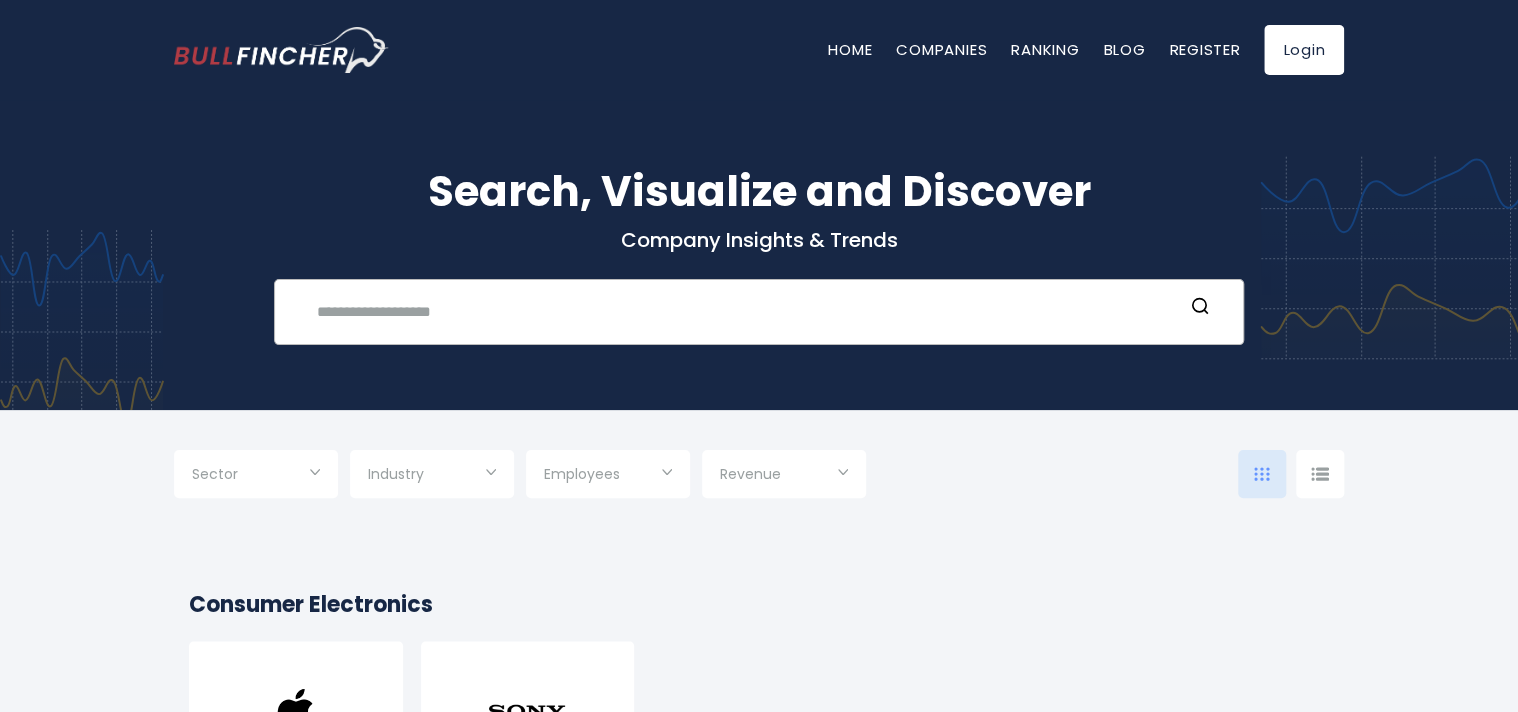 click at bounding box center (744, 311) 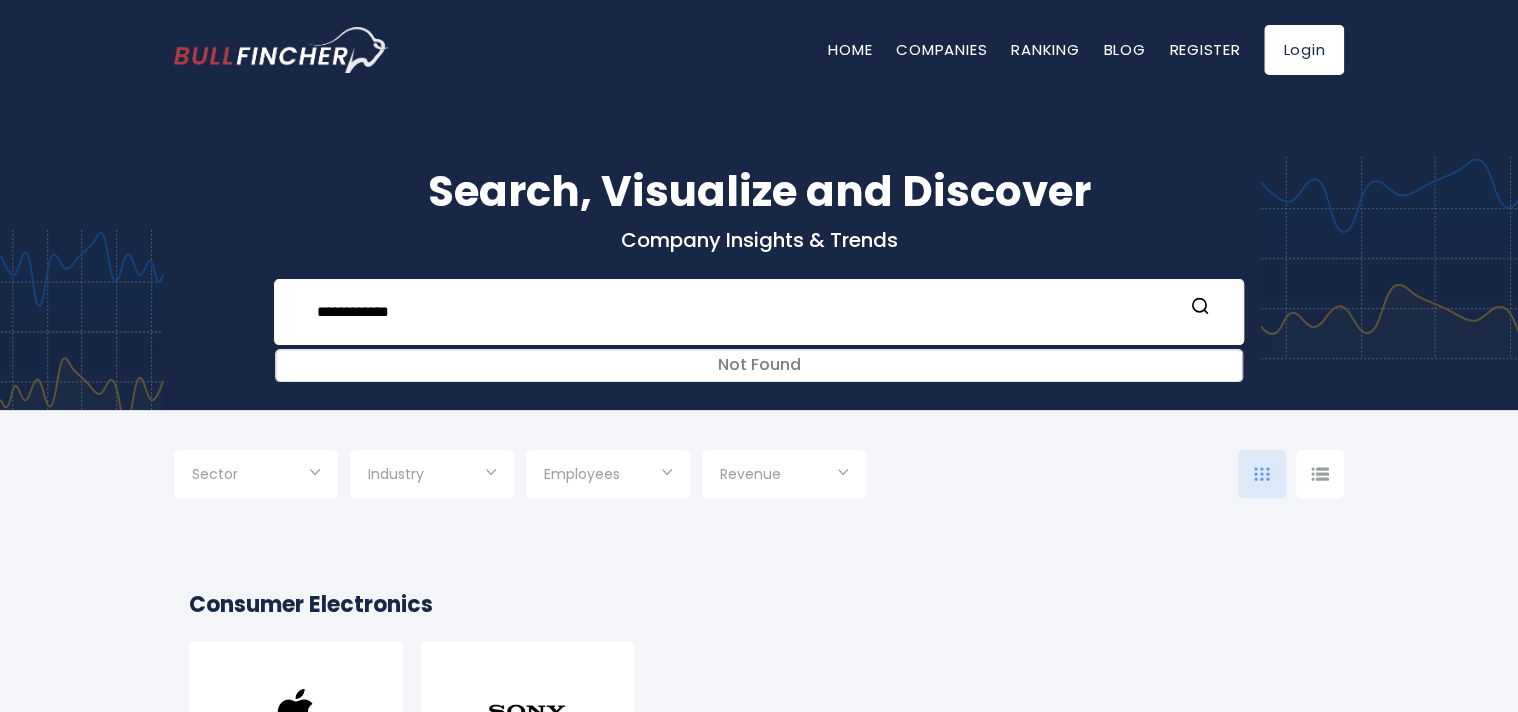 type on "**********" 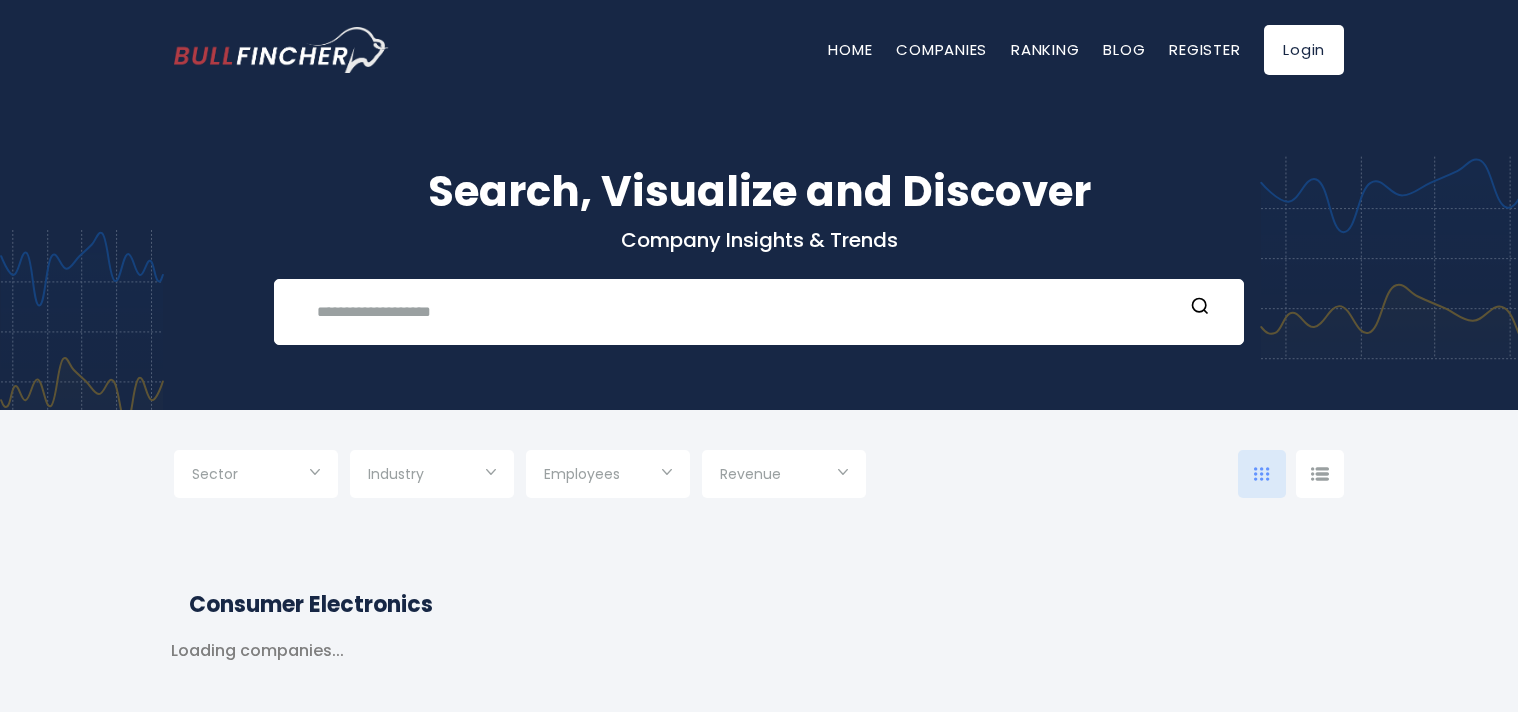 scroll, scrollTop: 0, scrollLeft: 0, axis: both 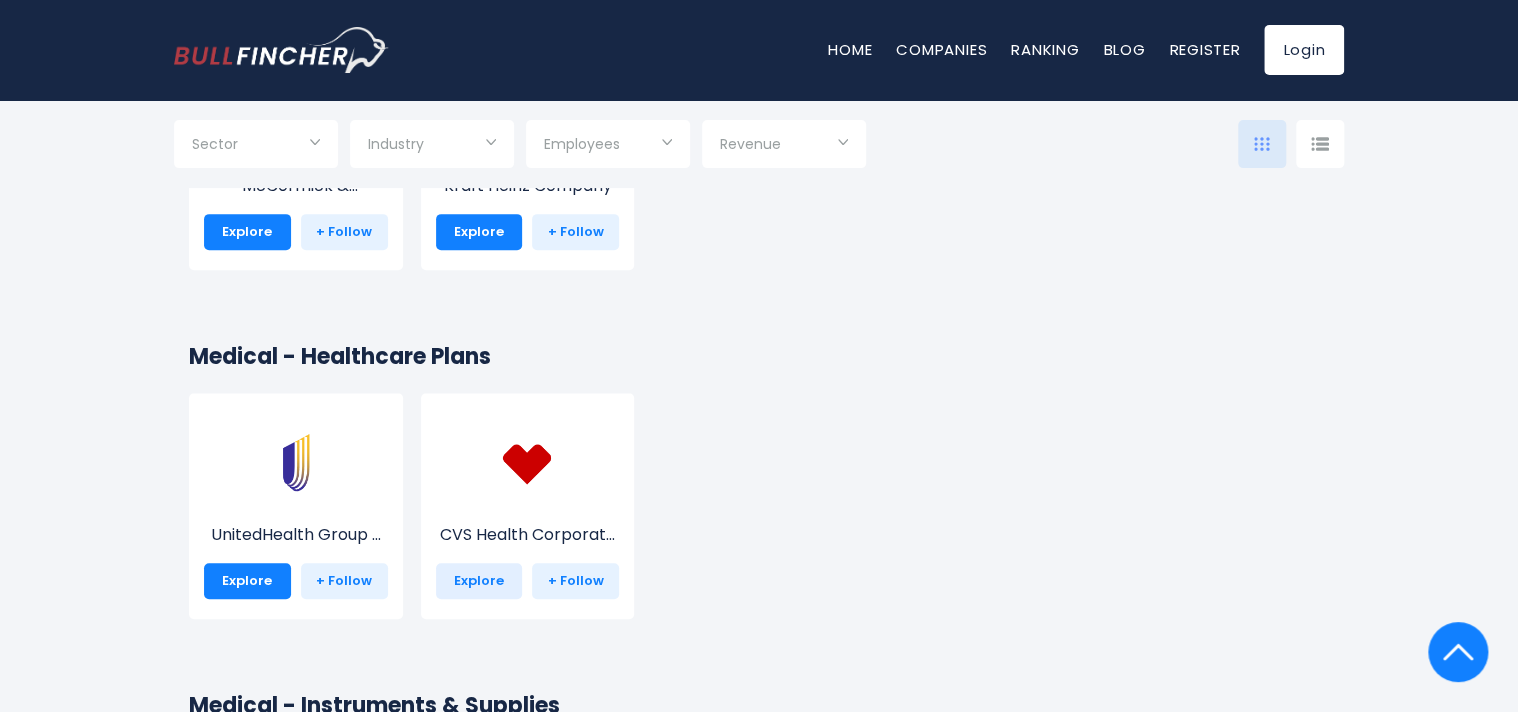 click on "Explore" at bounding box center [479, 581] 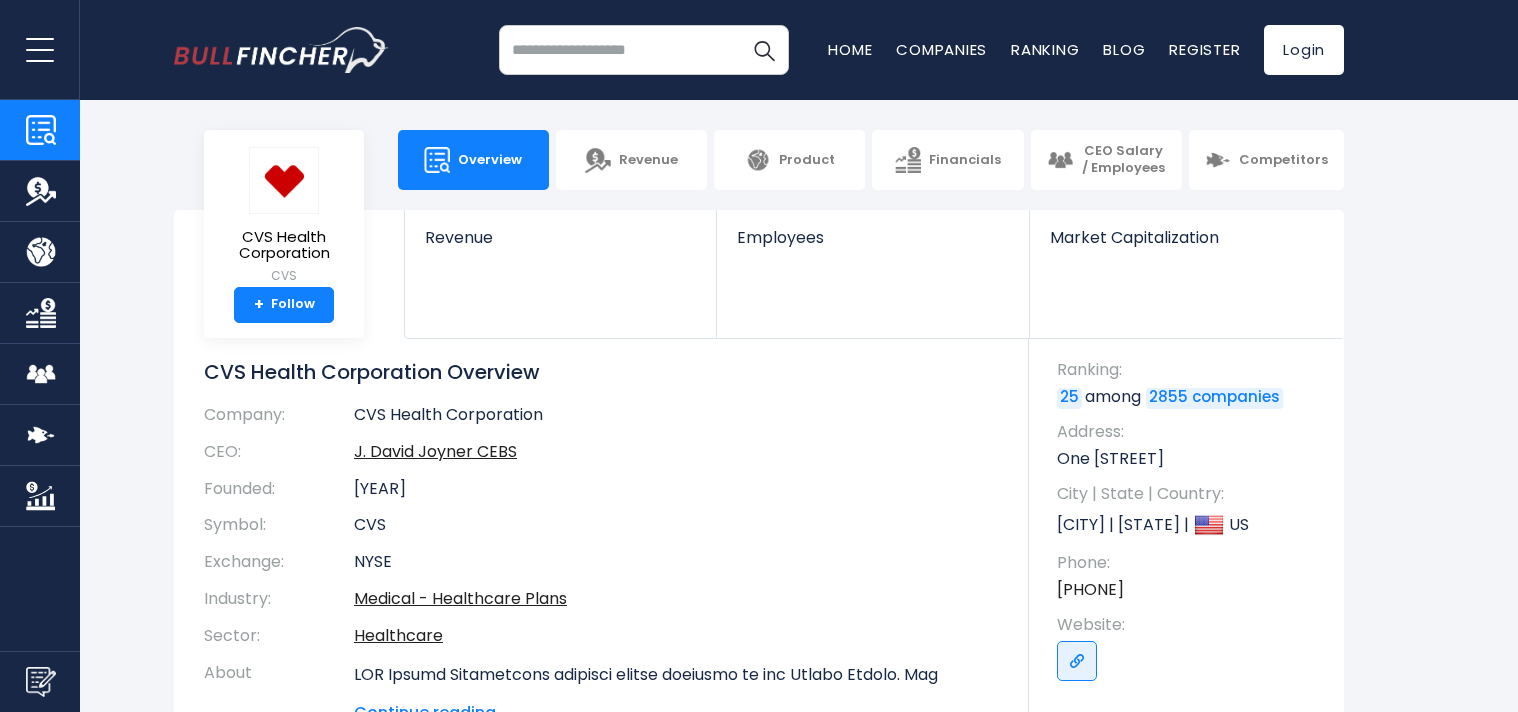 scroll, scrollTop: 0, scrollLeft: 0, axis: both 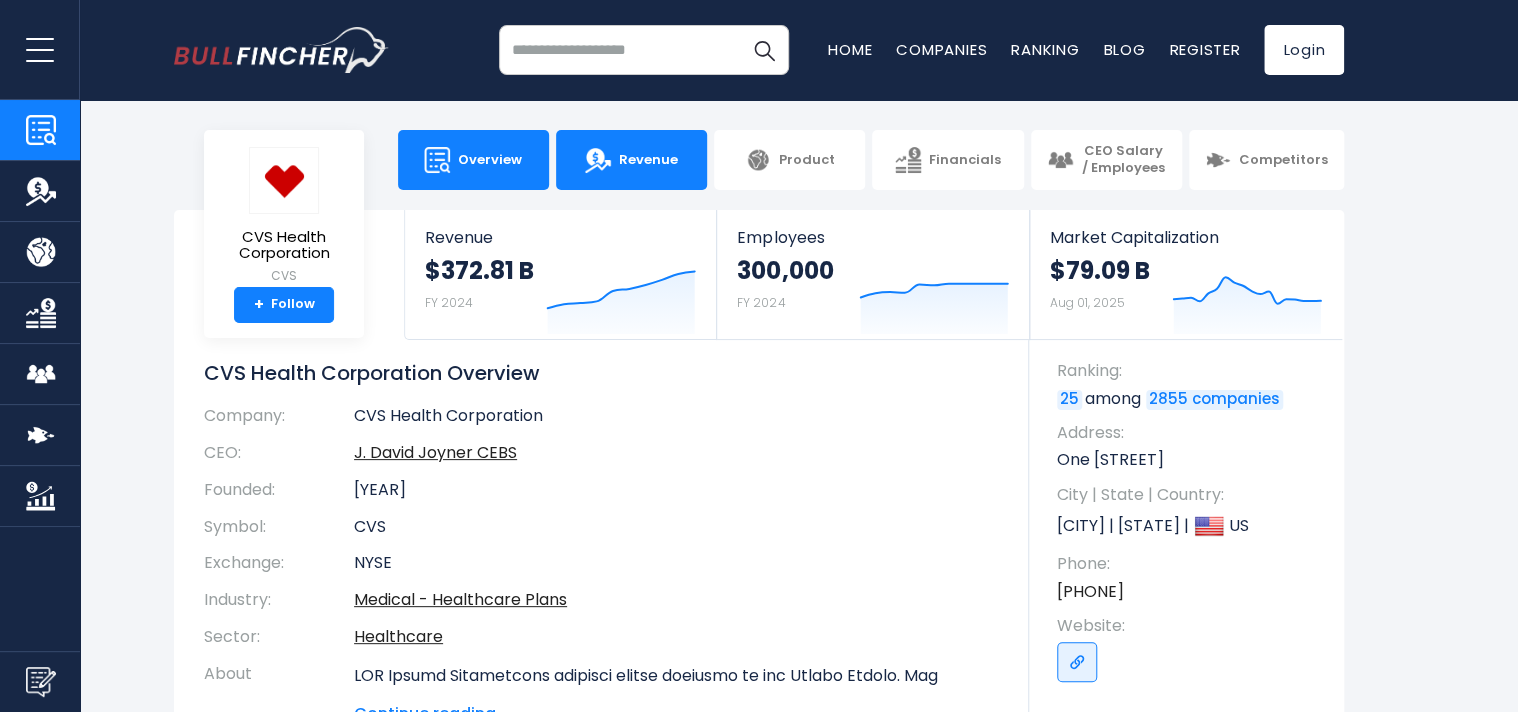 click on "Revenue" at bounding box center [631, 160] 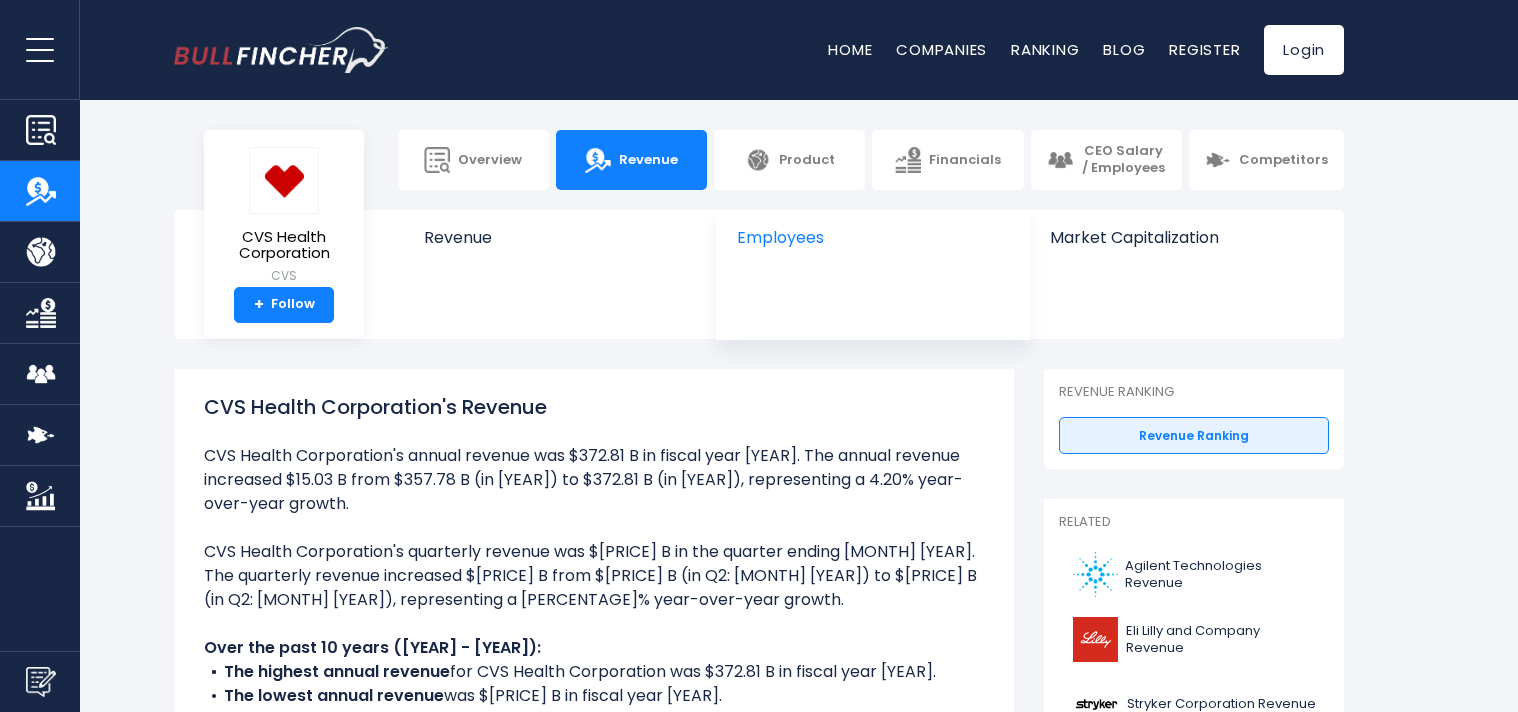 scroll, scrollTop: 0, scrollLeft: 0, axis: both 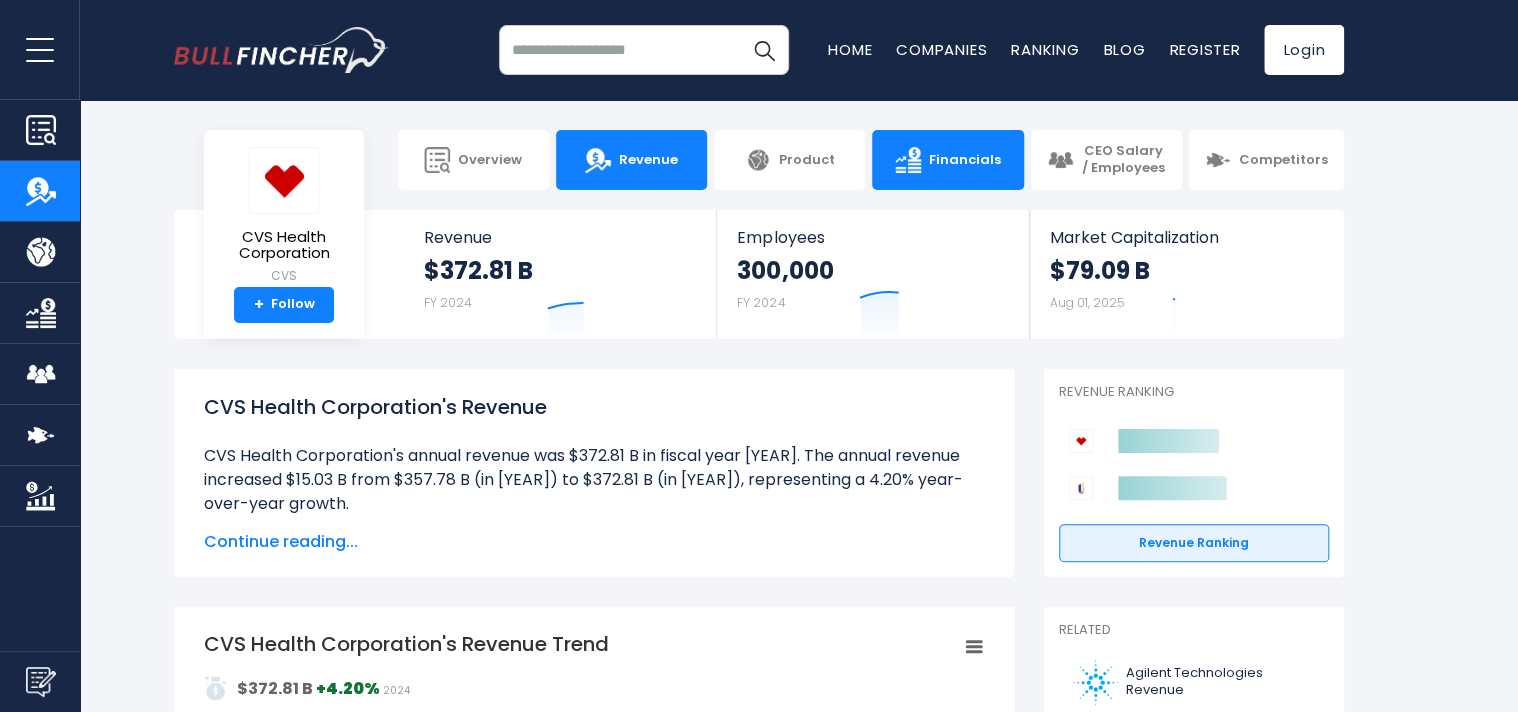 click on "Financials" at bounding box center [965, 160] 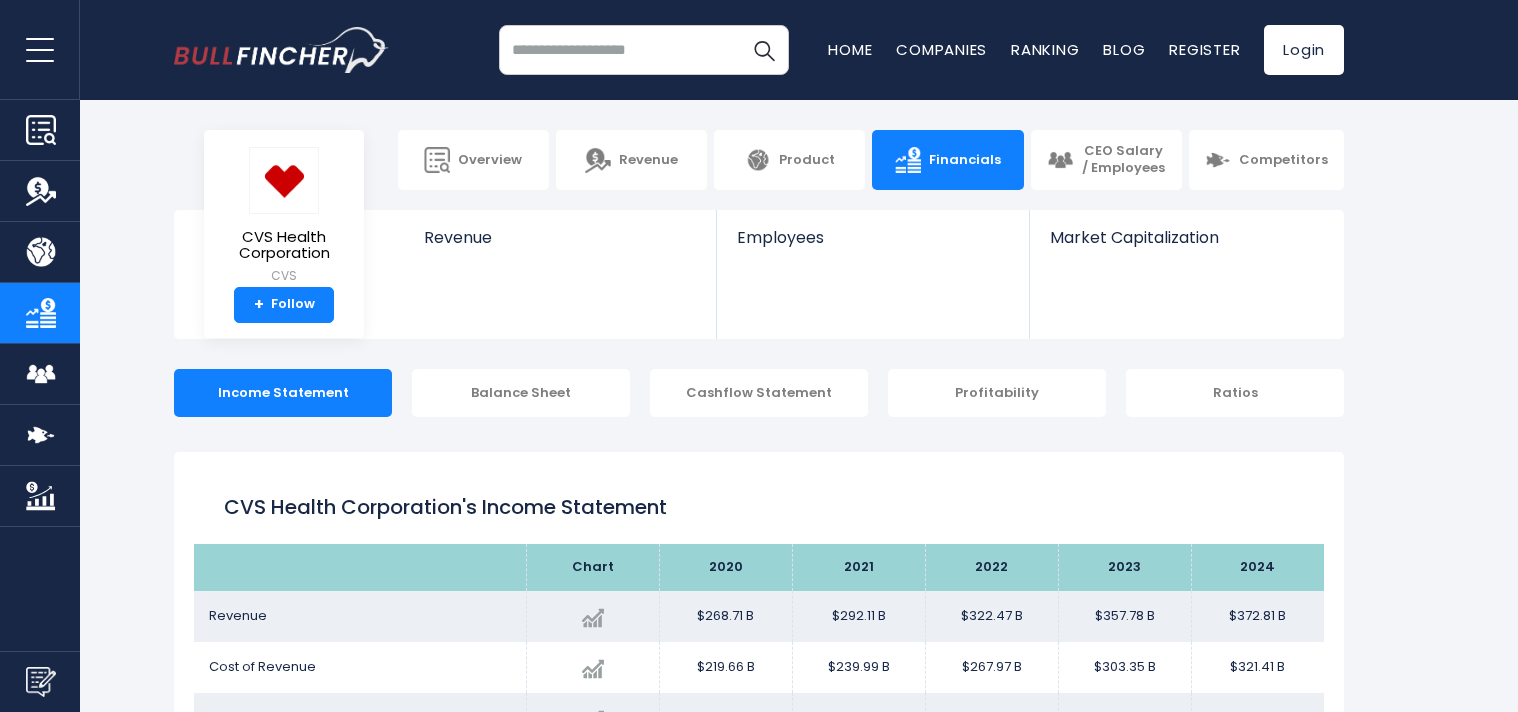 scroll, scrollTop: 135, scrollLeft: 0, axis: vertical 